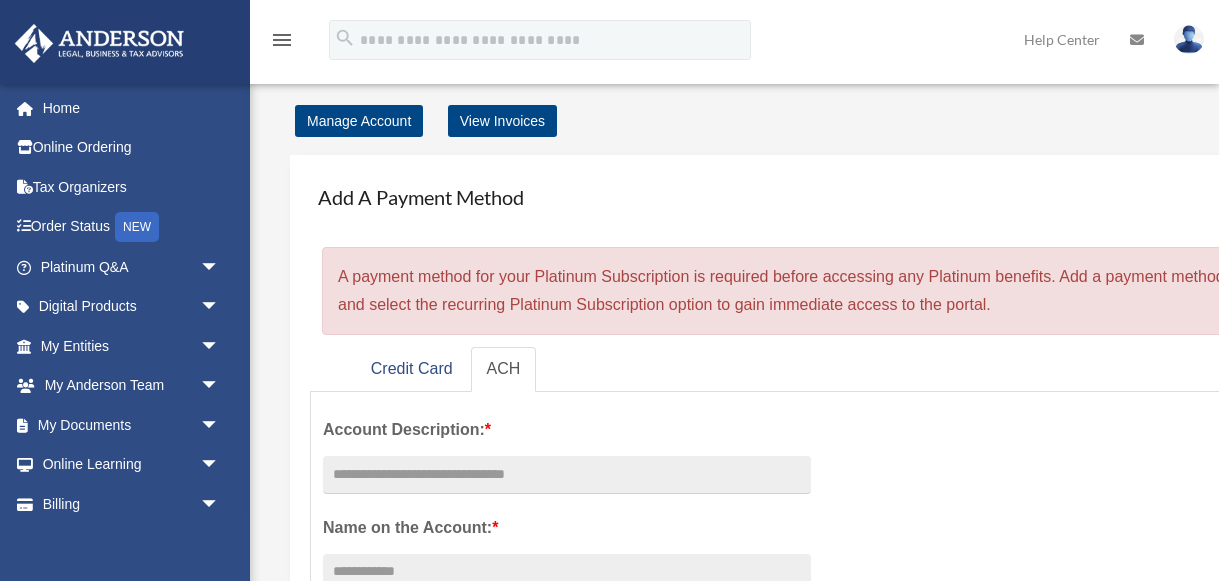 scroll, scrollTop: 0, scrollLeft: 0, axis: both 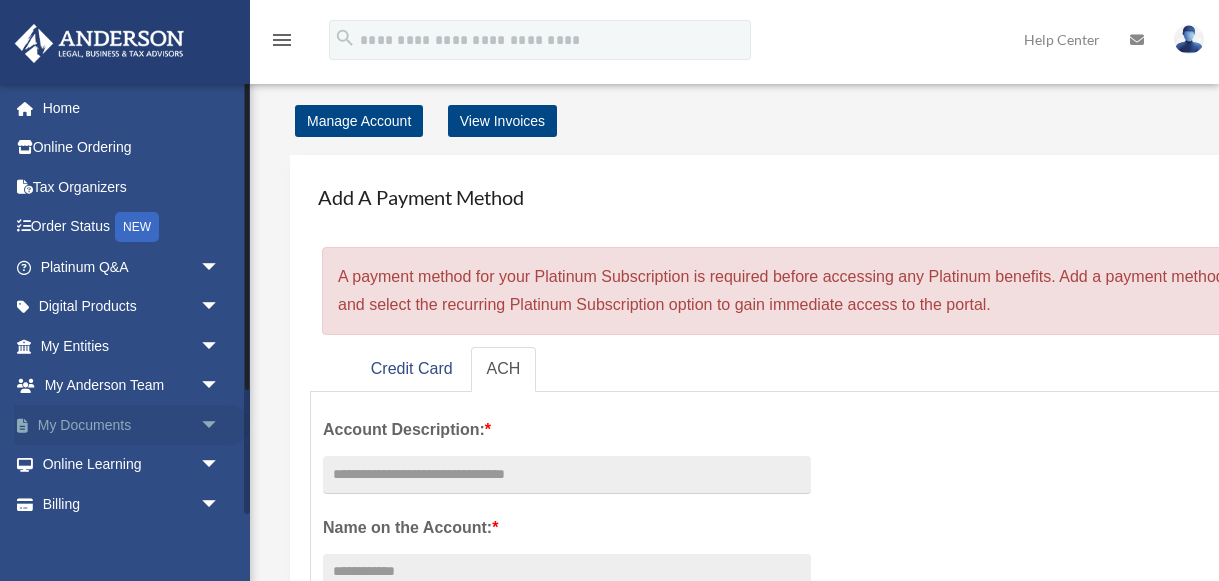 click on "My Documents arrow_drop_down" at bounding box center (132, 425) 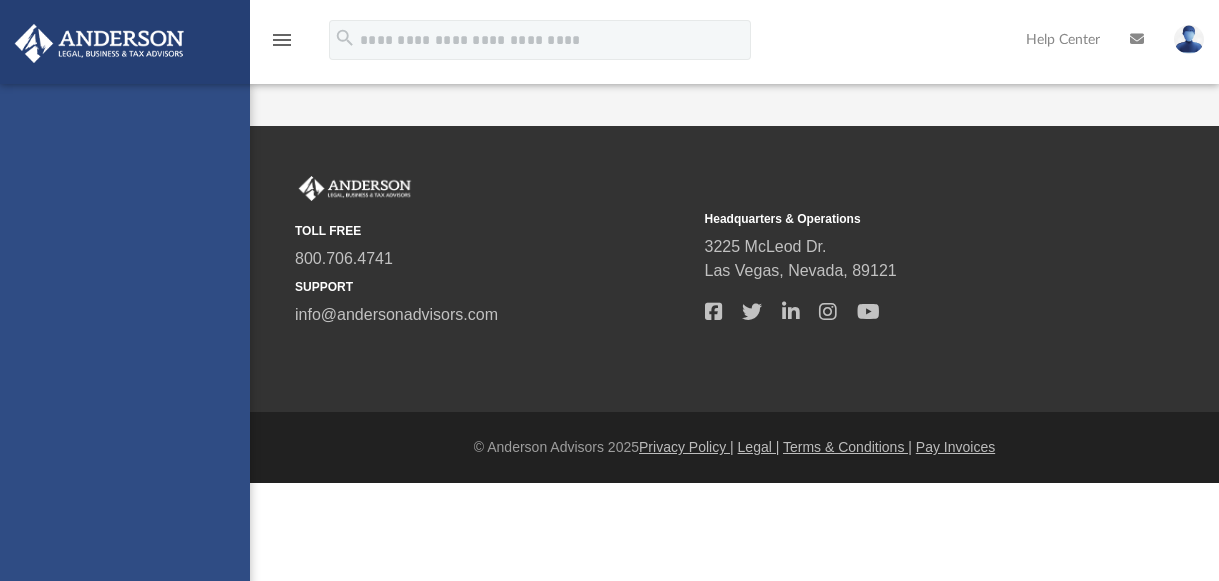scroll, scrollTop: 0, scrollLeft: 0, axis: both 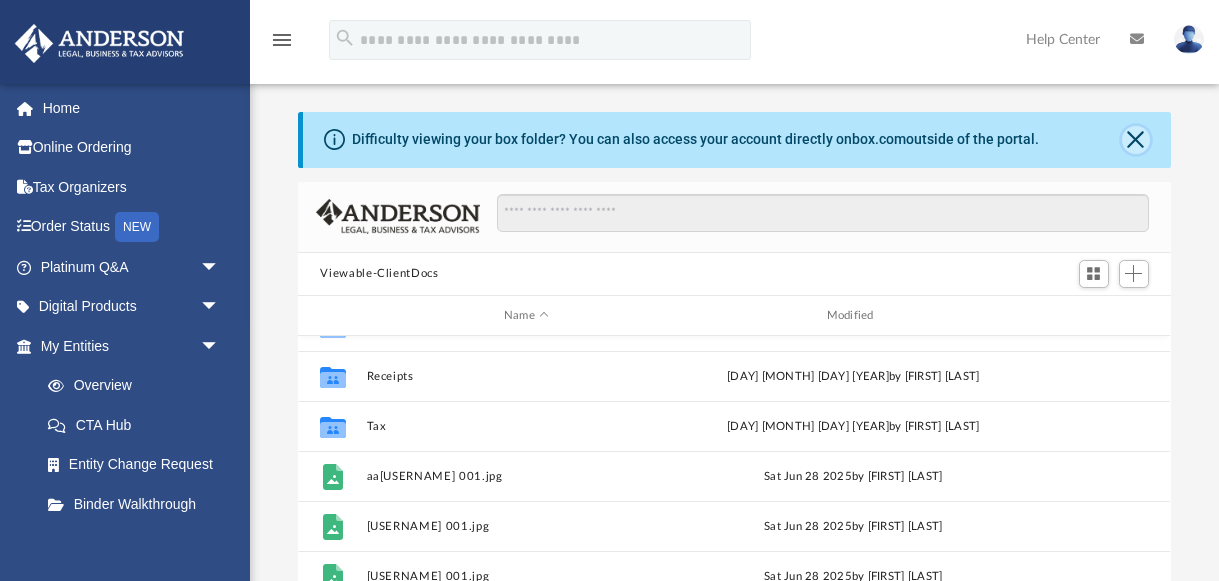 click 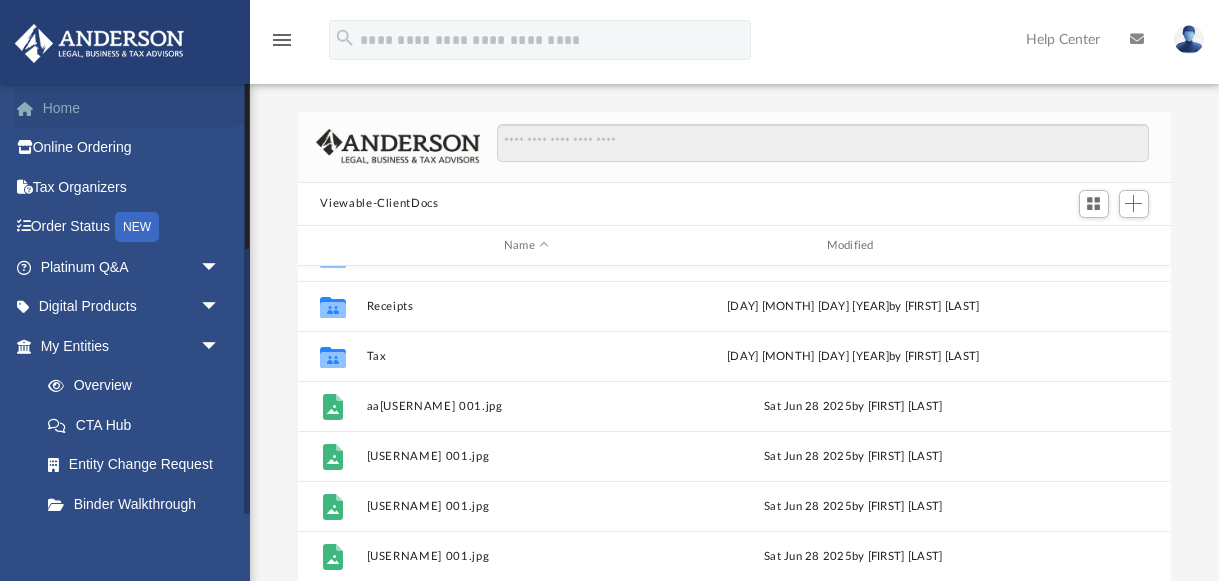 click on "Home" at bounding box center [132, 108] 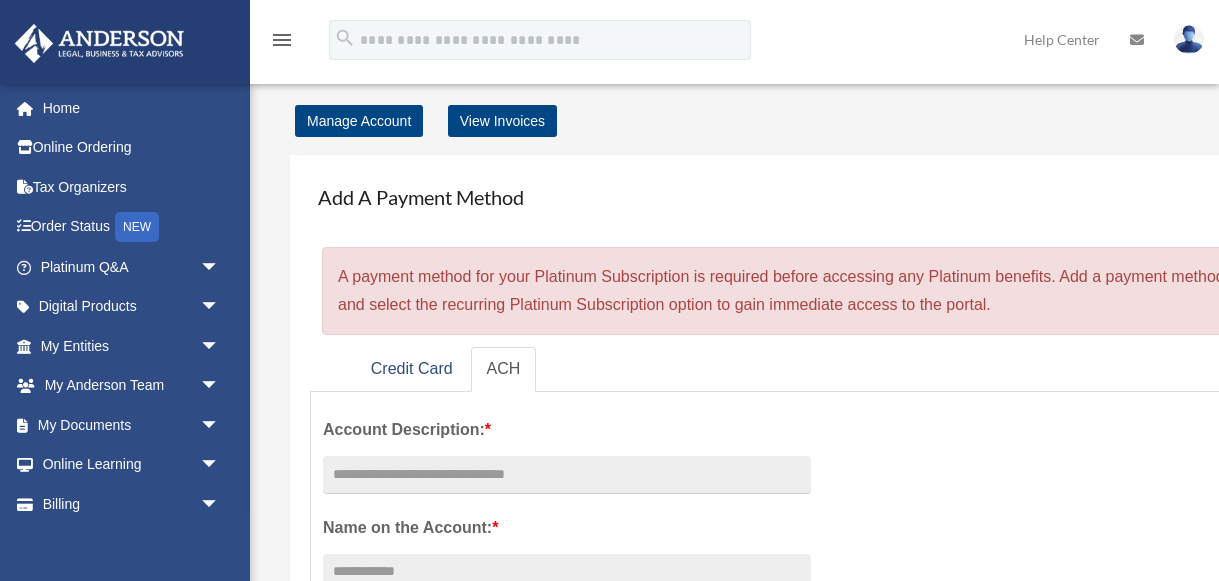 scroll, scrollTop: 0, scrollLeft: 0, axis: both 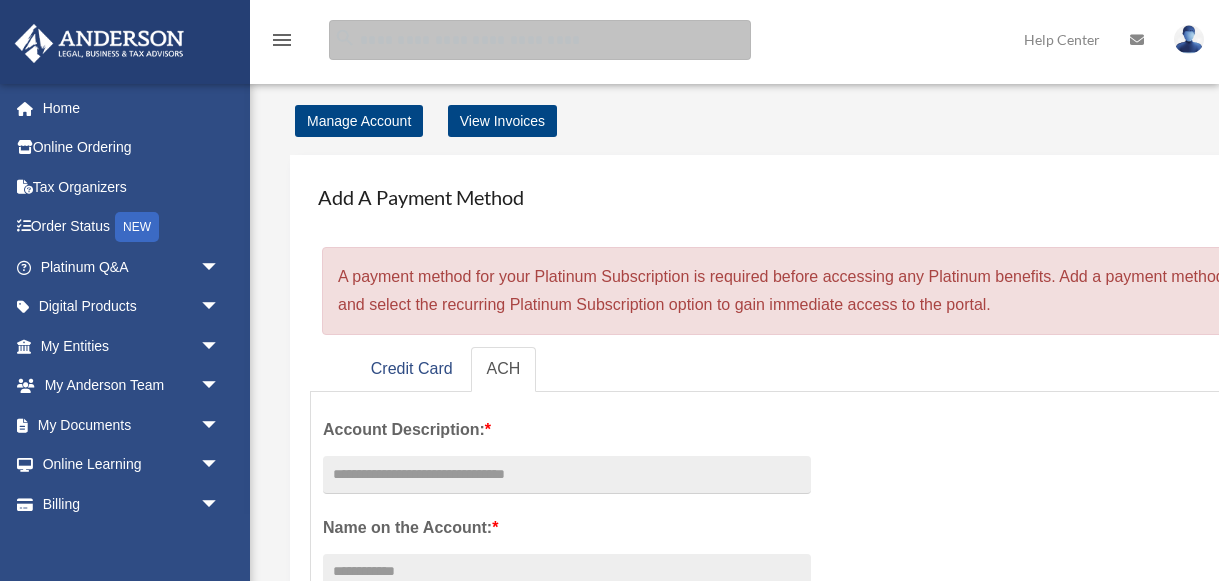 click at bounding box center [540, 40] 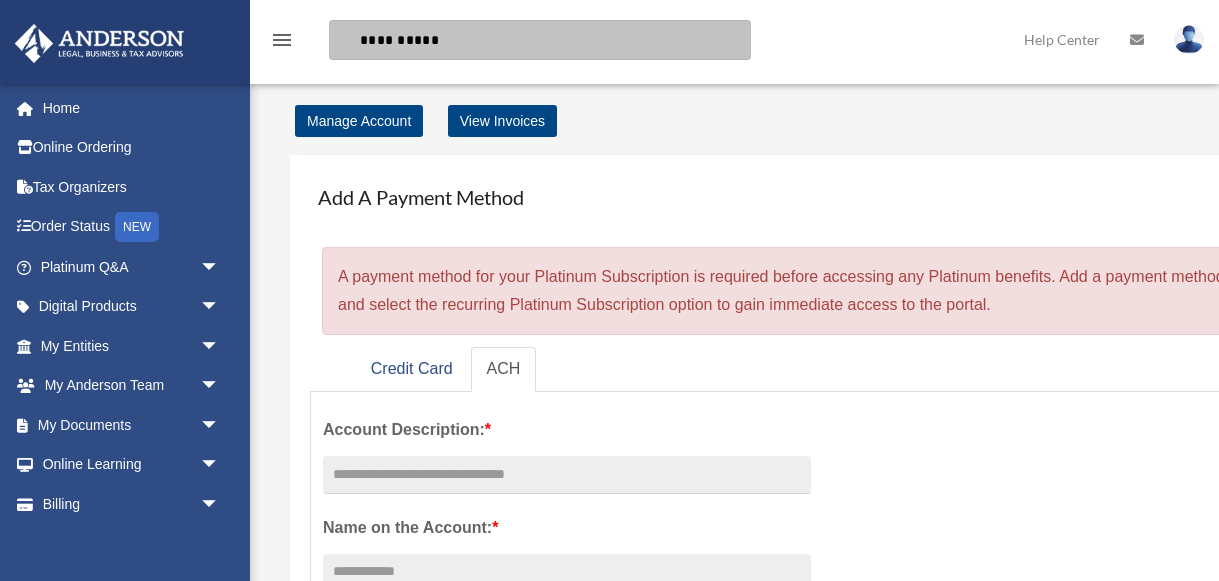 type on "**********" 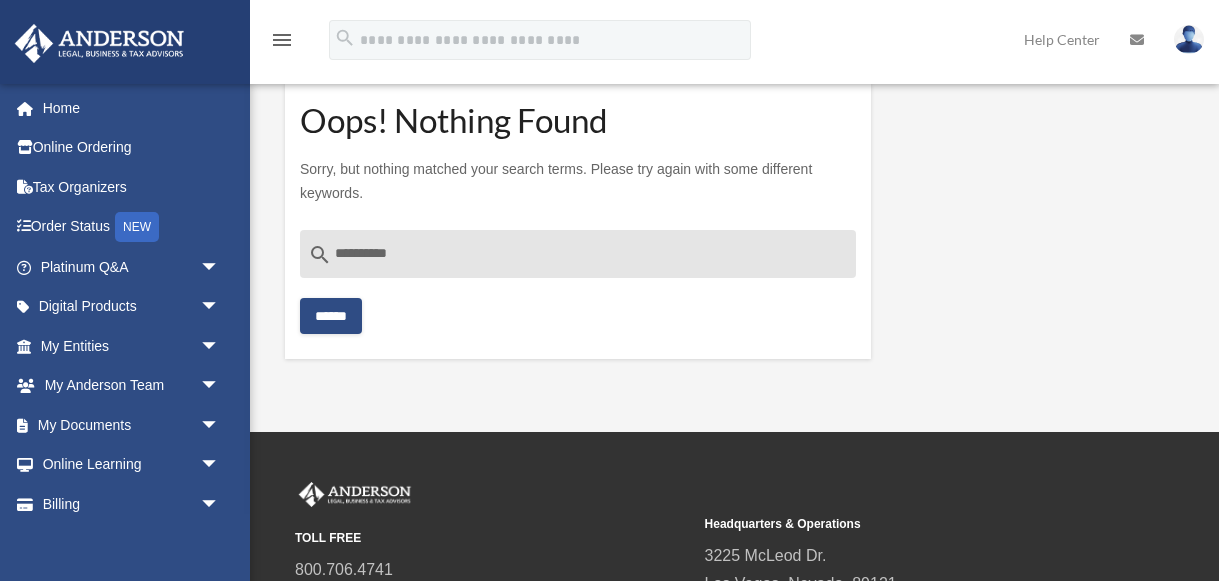 scroll, scrollTop: 0, scrollLeft: 0, axis: both 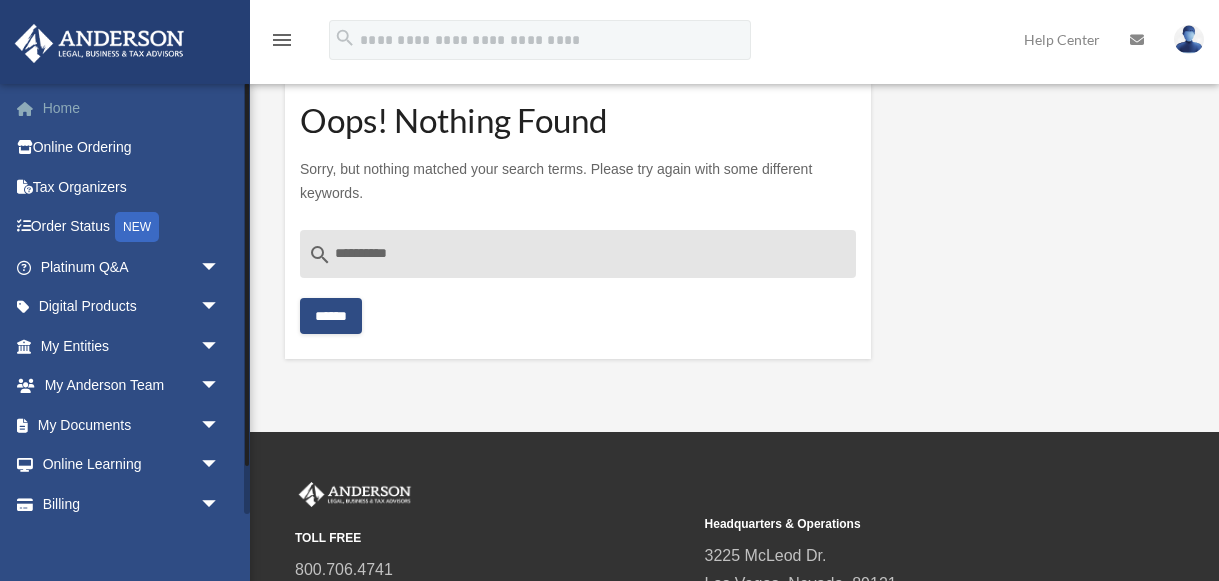 click on "Home" at bounding box center [132, 108] 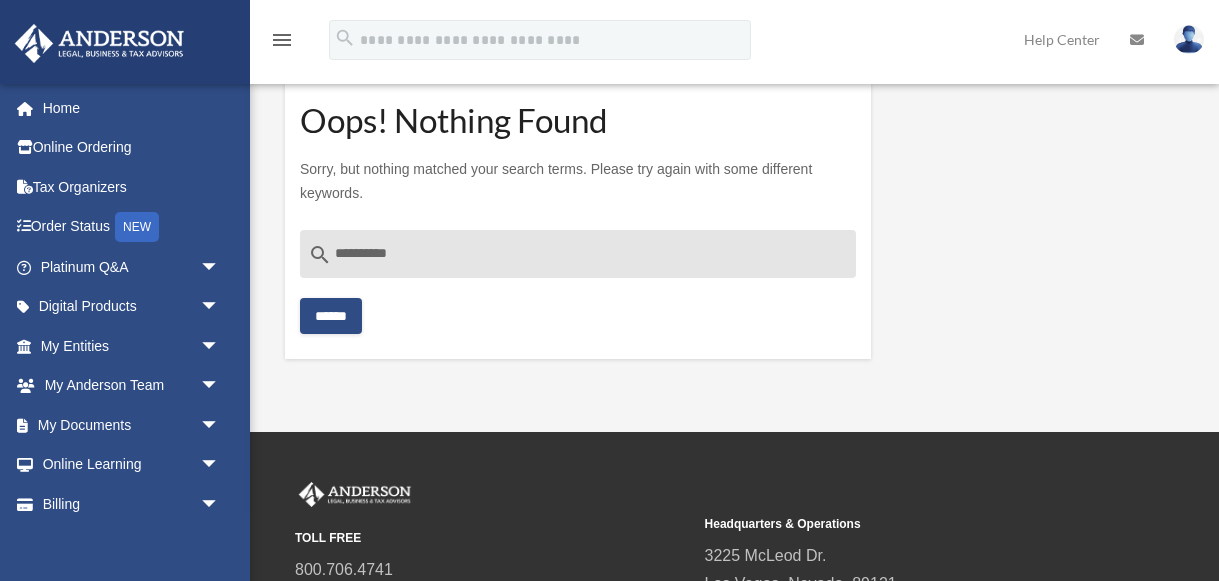 click on "menu" at bounding box center (282, 40) 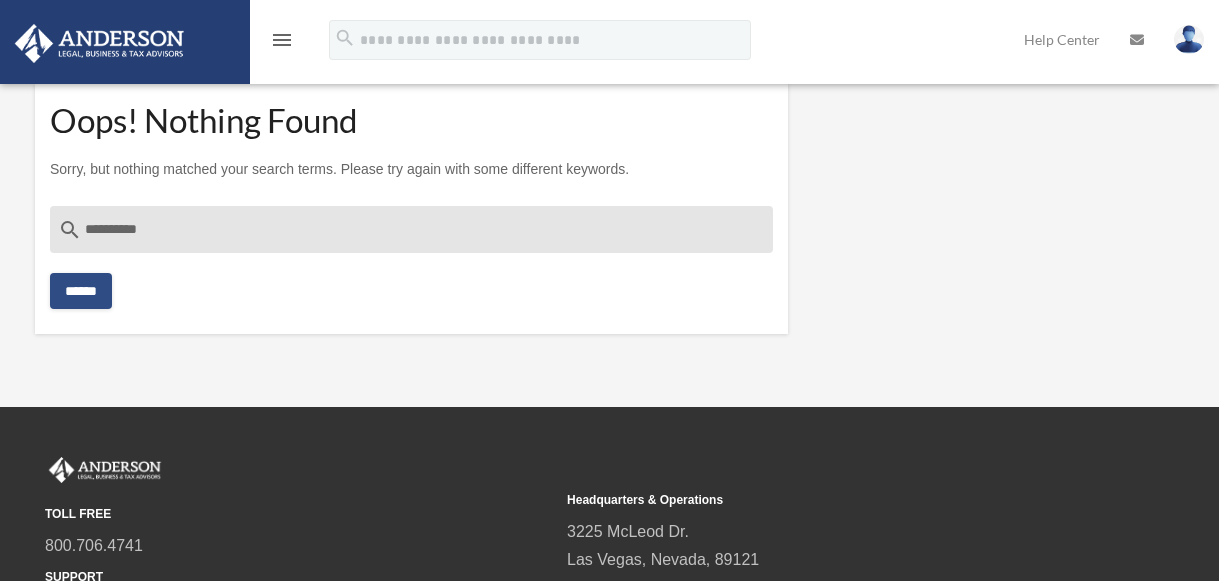 click on "menu" at bounding box center (282, 40) 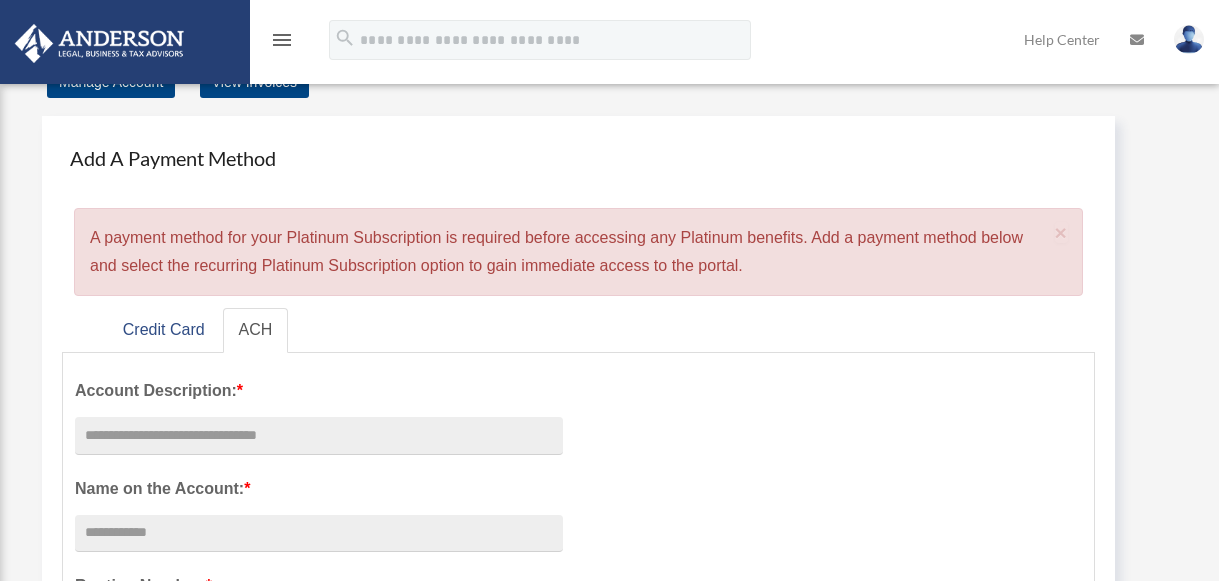 scroll, scrollTop: 0, scrollLeft: 0, axis: both 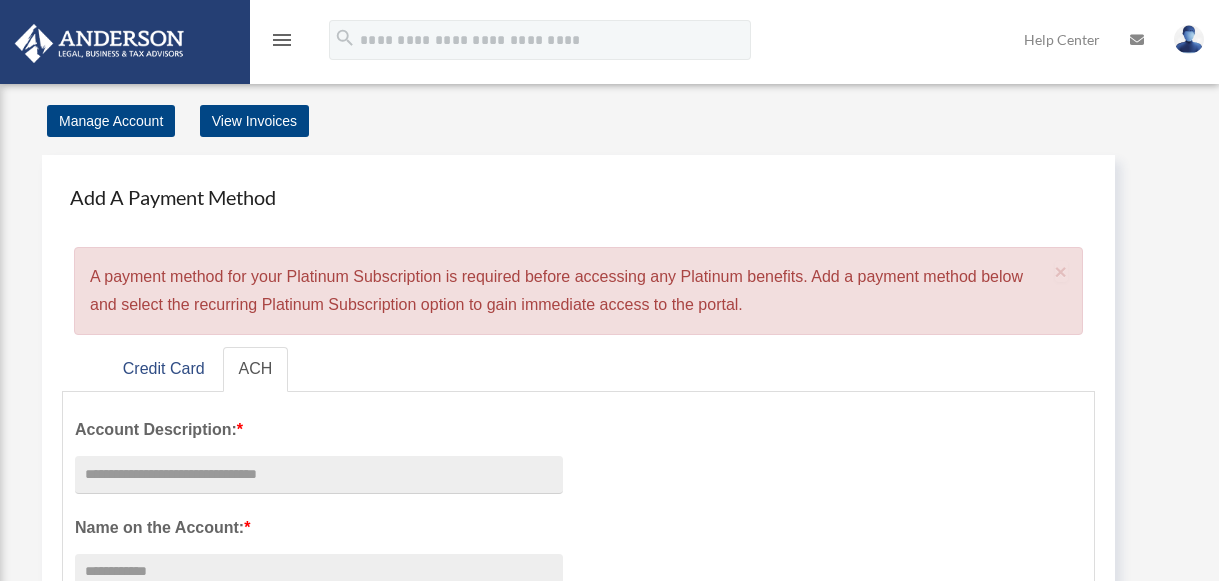 click at bounding box center (1189, 39) 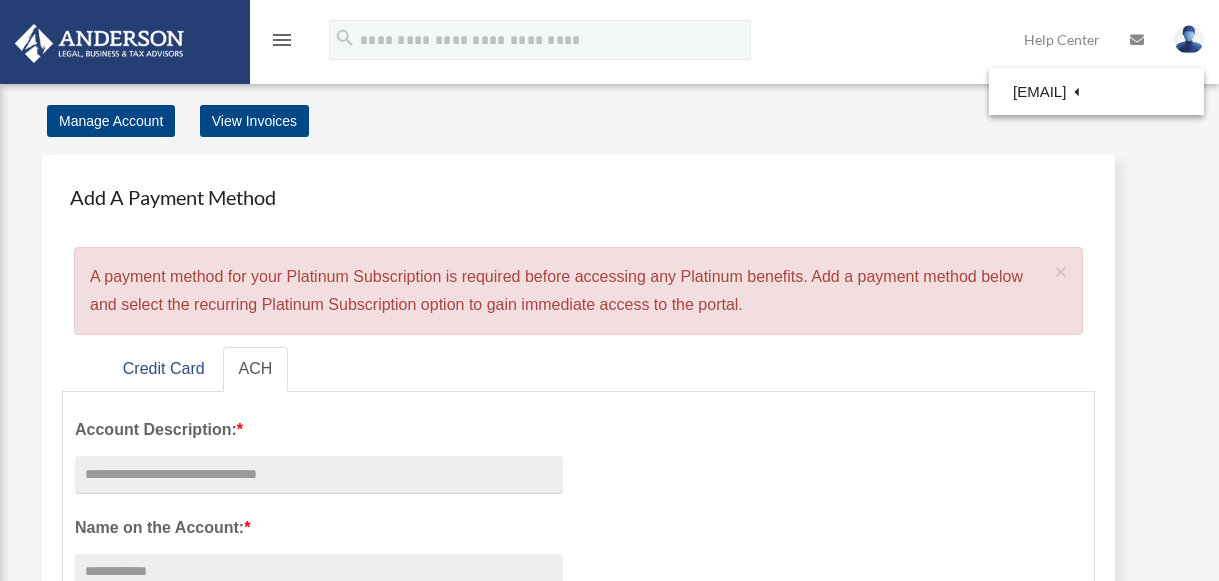 click at bounding box center (99, 43) 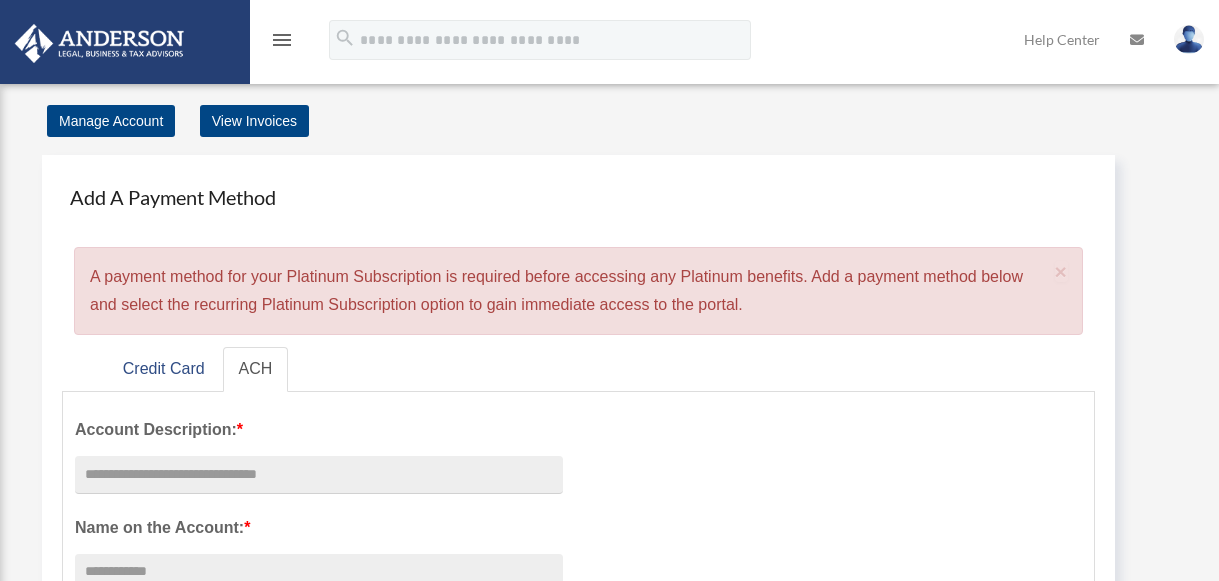 click at bounding box center [99, 43] 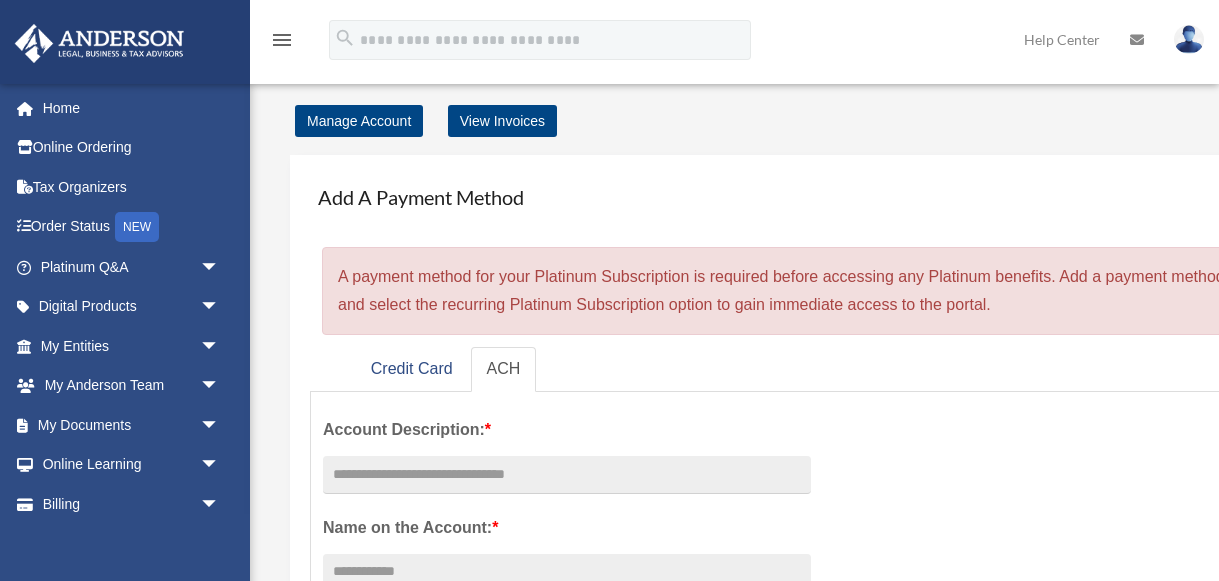 scroll, scrollTop: 0, scrollLeft: 0, axis: both 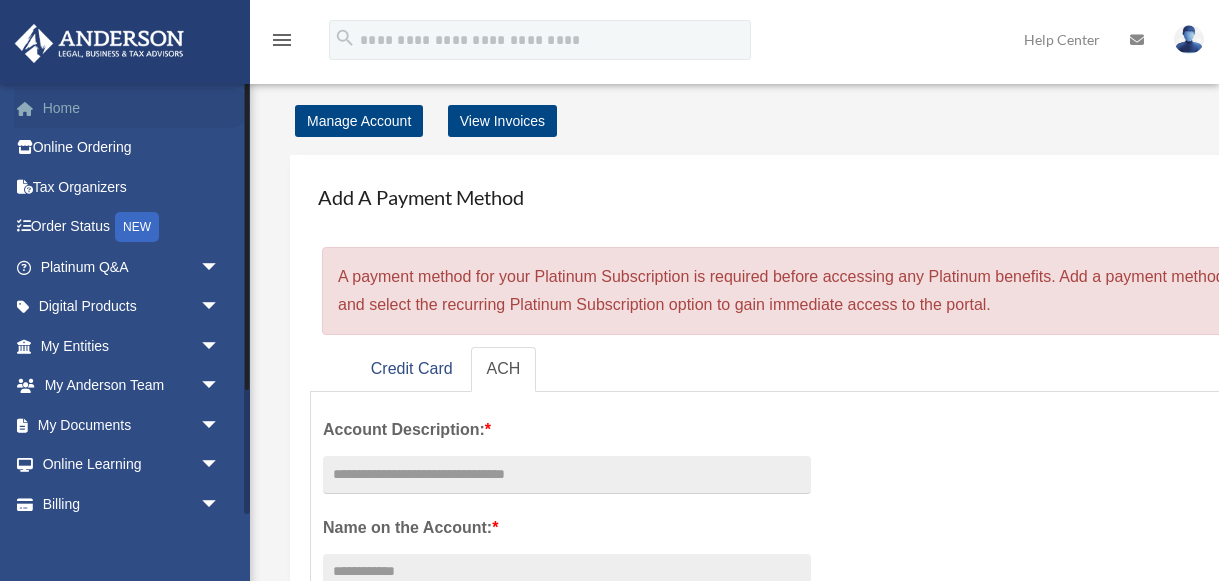 click on "Home" at bounding box center [132, 108] 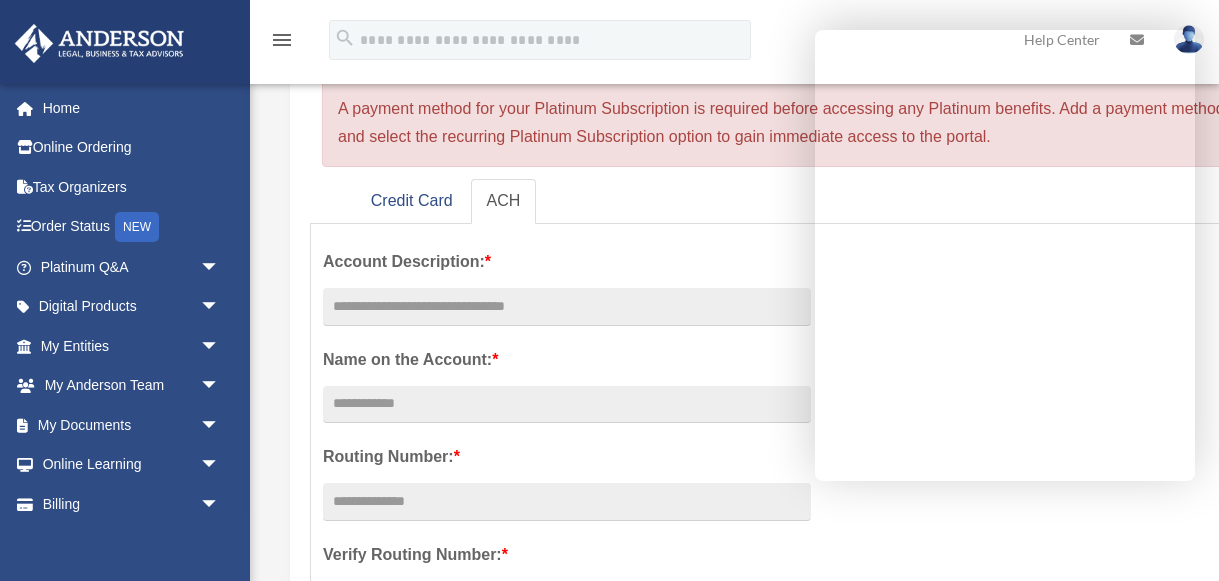 scroll, scrollTop: 170, scrollLeft: 0, axis: vertical 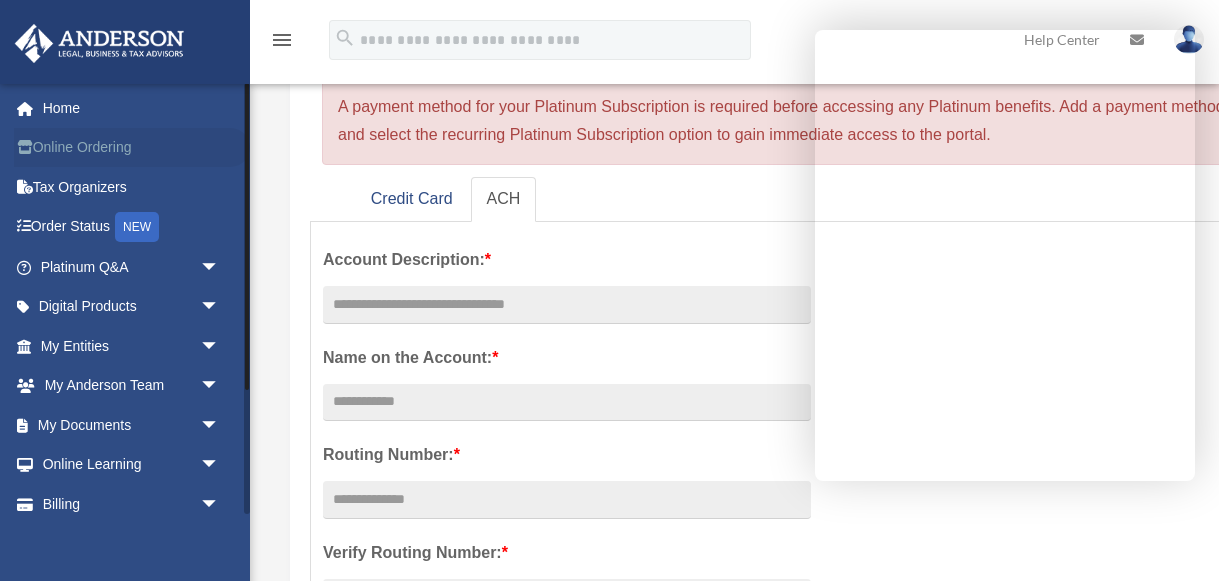 click on "Online Ordering" at bounding box center (132, 148) 